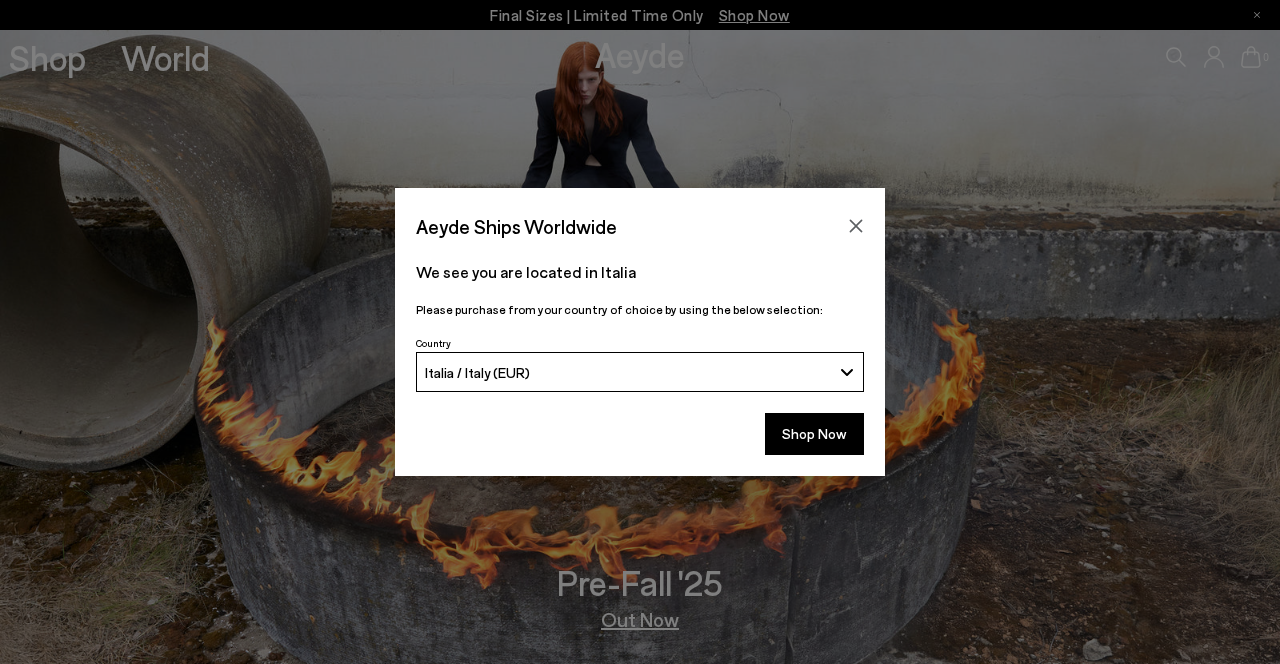 scroll, scrollTop: 0, scrollLeft: 0, axis: both 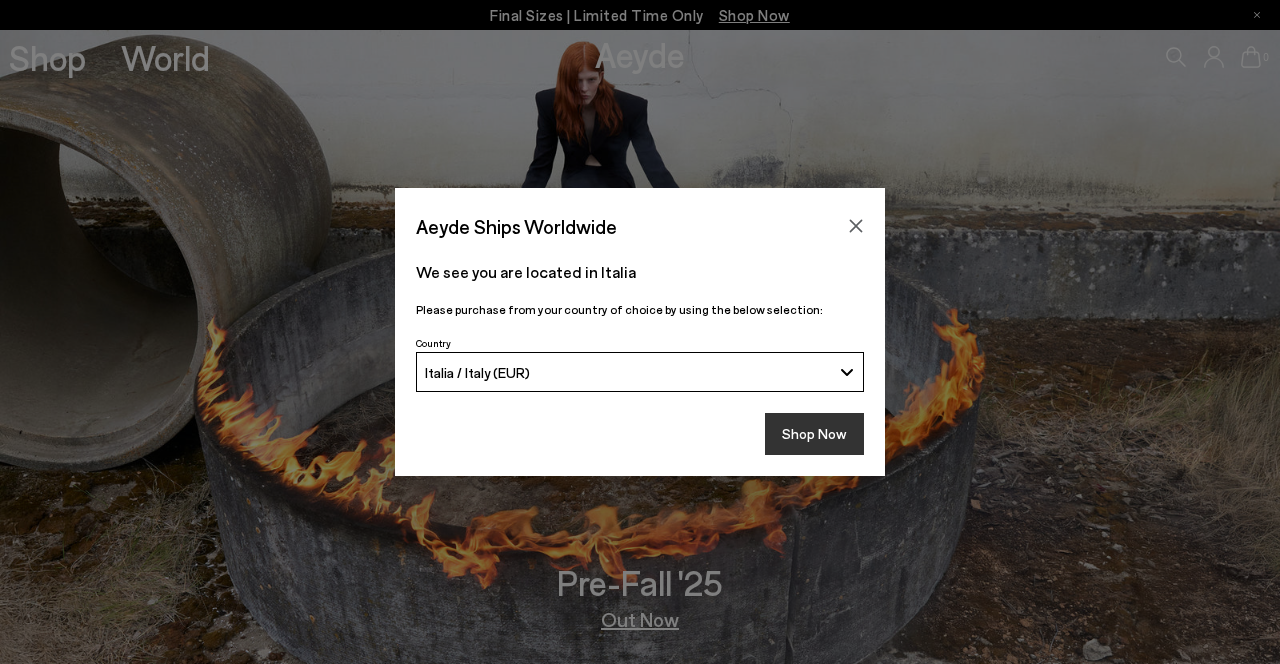 click on "Shop Now" at bounding box center [814, 434] 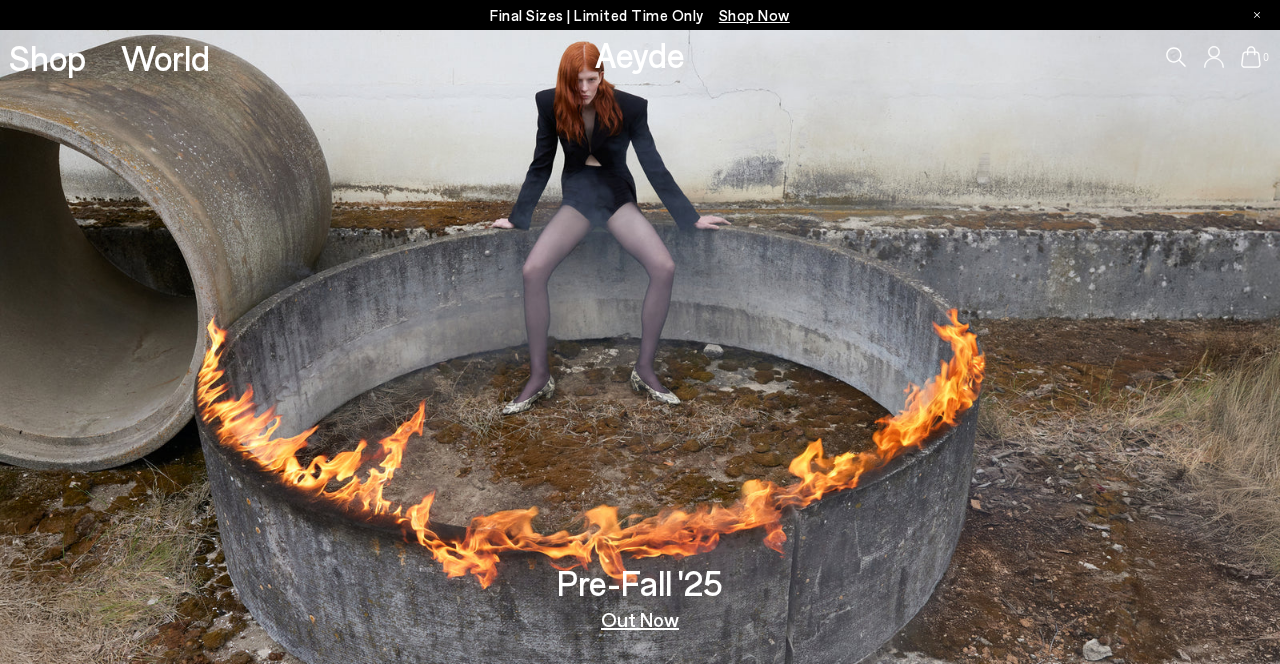 scroll, scrollTop: 0, scrollLeft: 0, axis: both 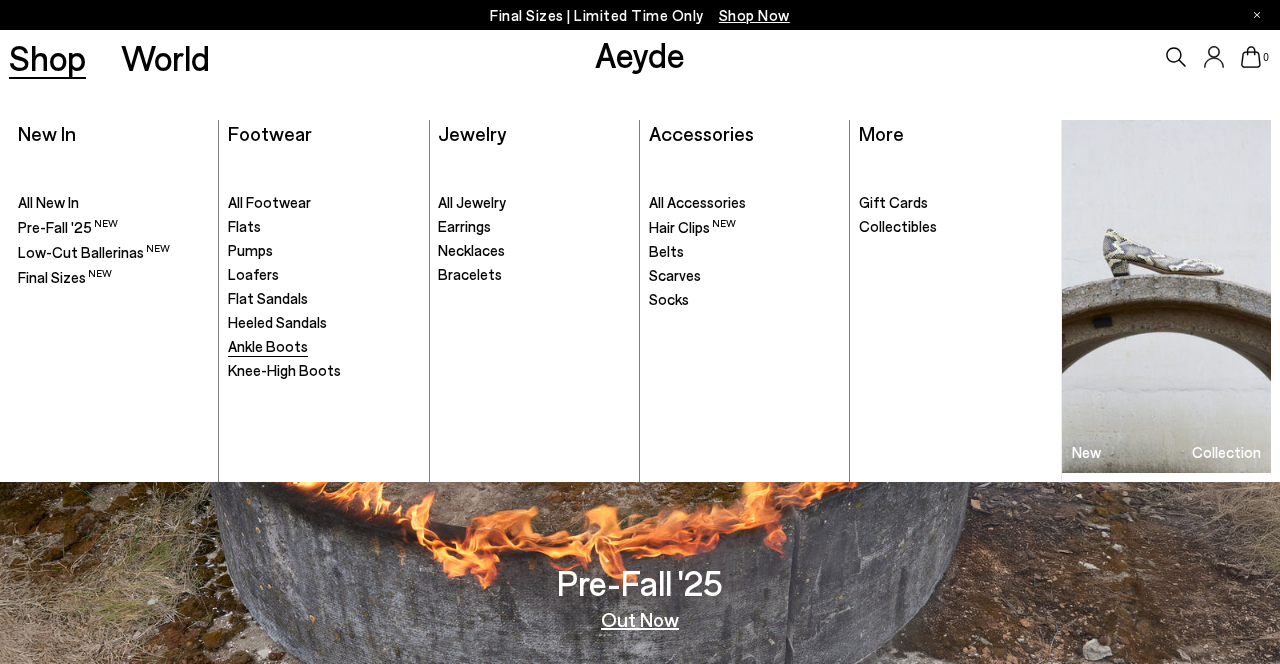 click on "Ankle Boots" at bounding box center [268, 346] 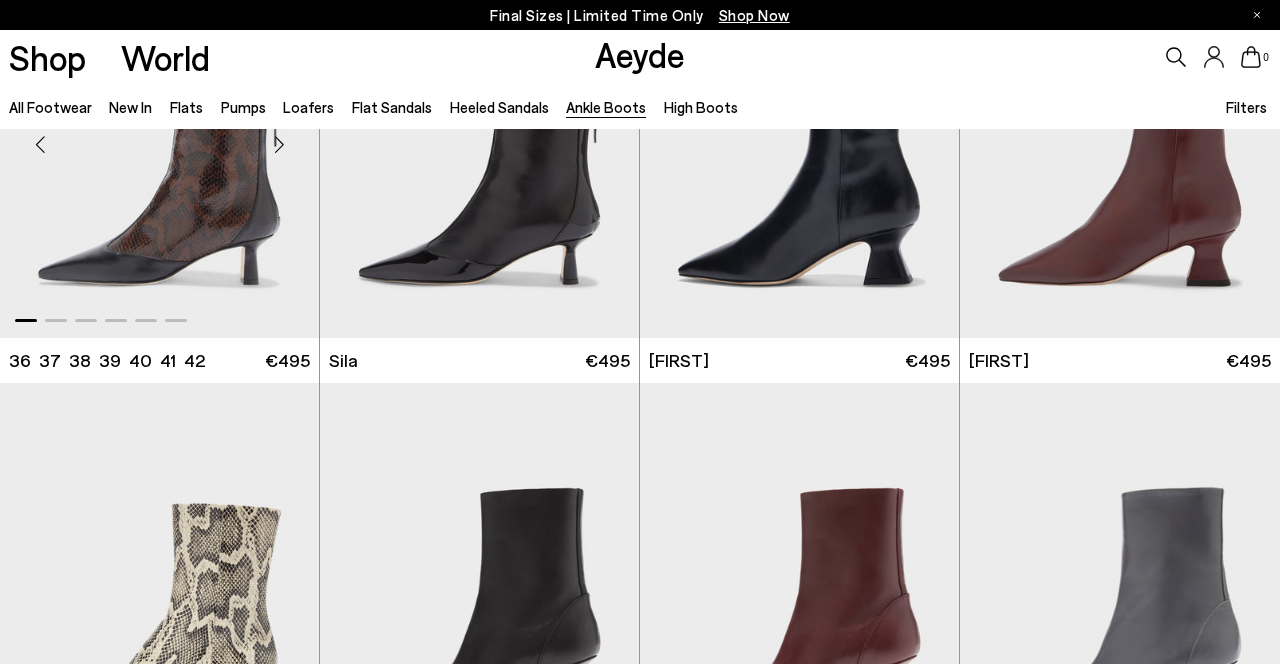 scroll, scrollTop: 205, scrollLeft: 0, axis: vertical 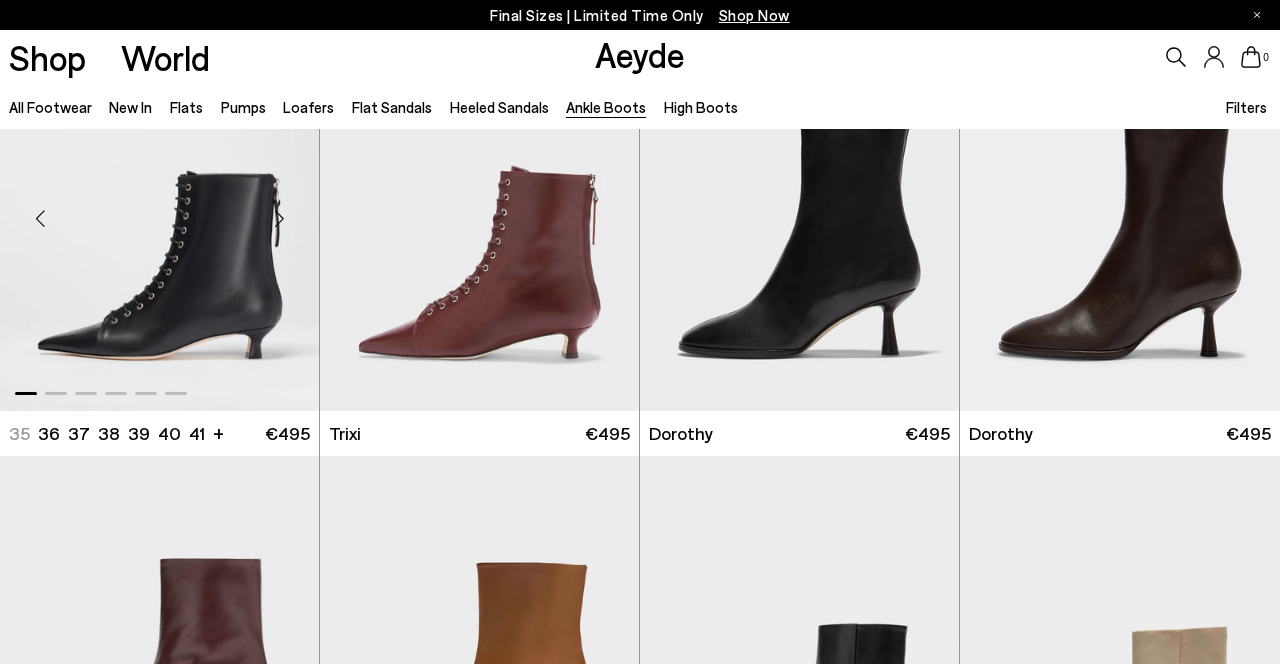 click at bounding box center (159, 389) 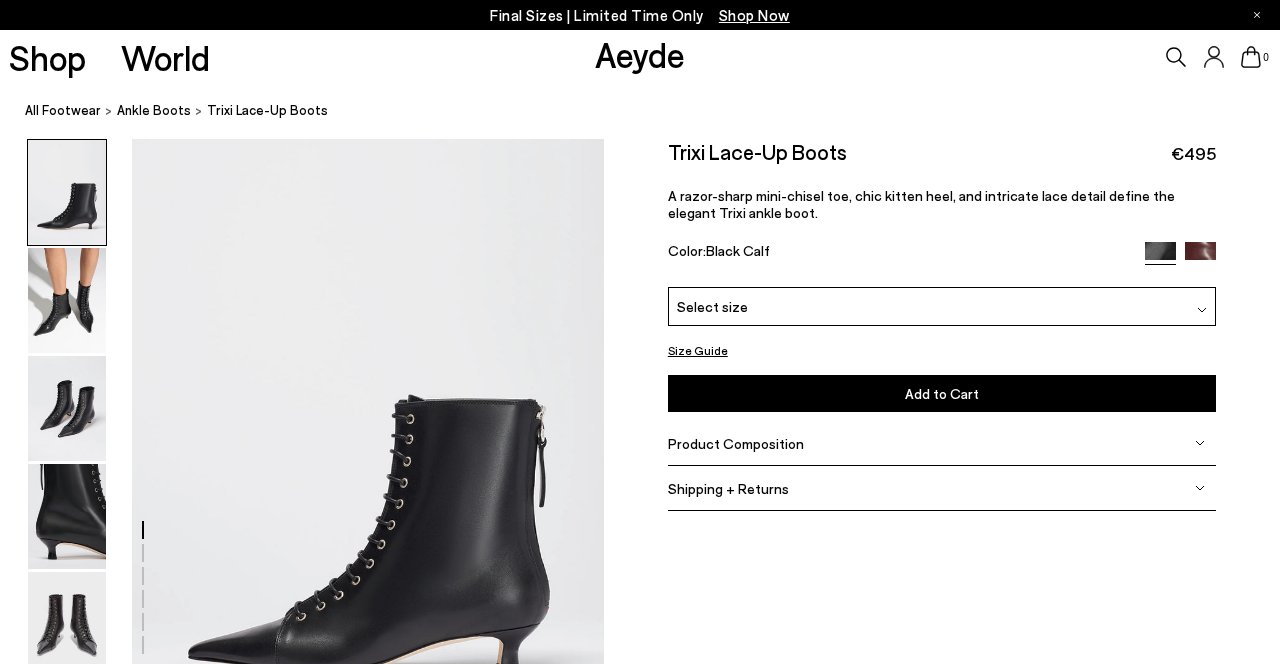 click at bounding box center [67, 408] 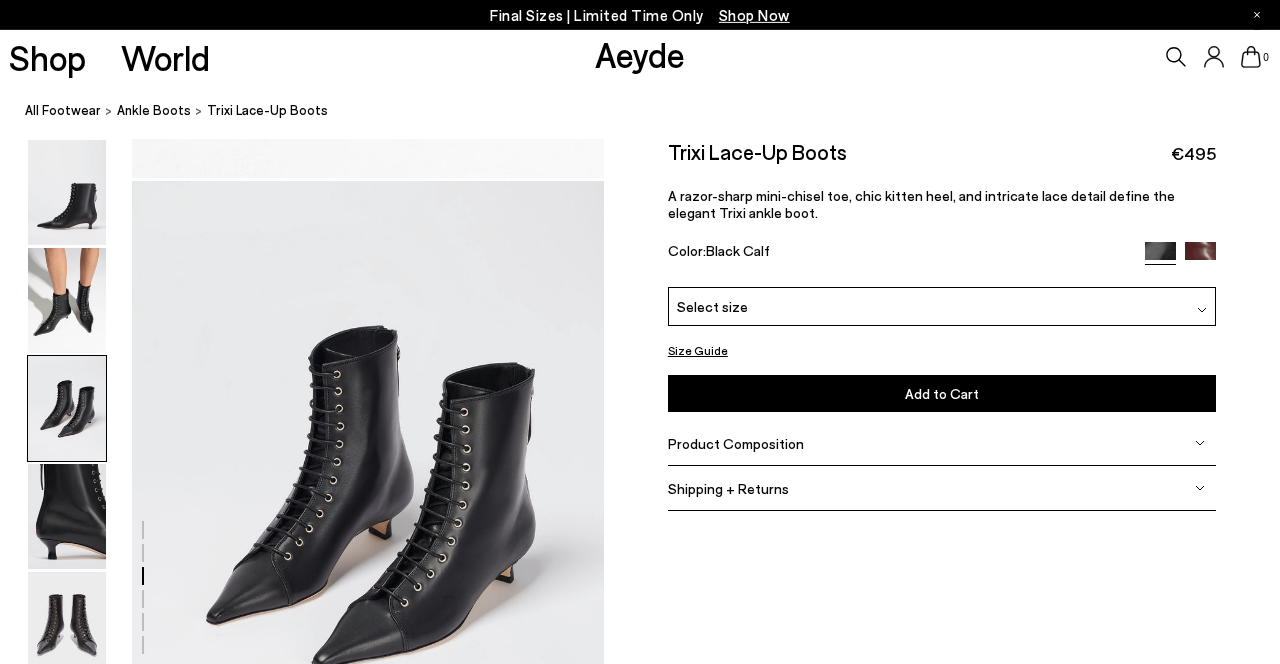 scroll, scrollTop: 1266, scrollLeft: 0, axis: vertical 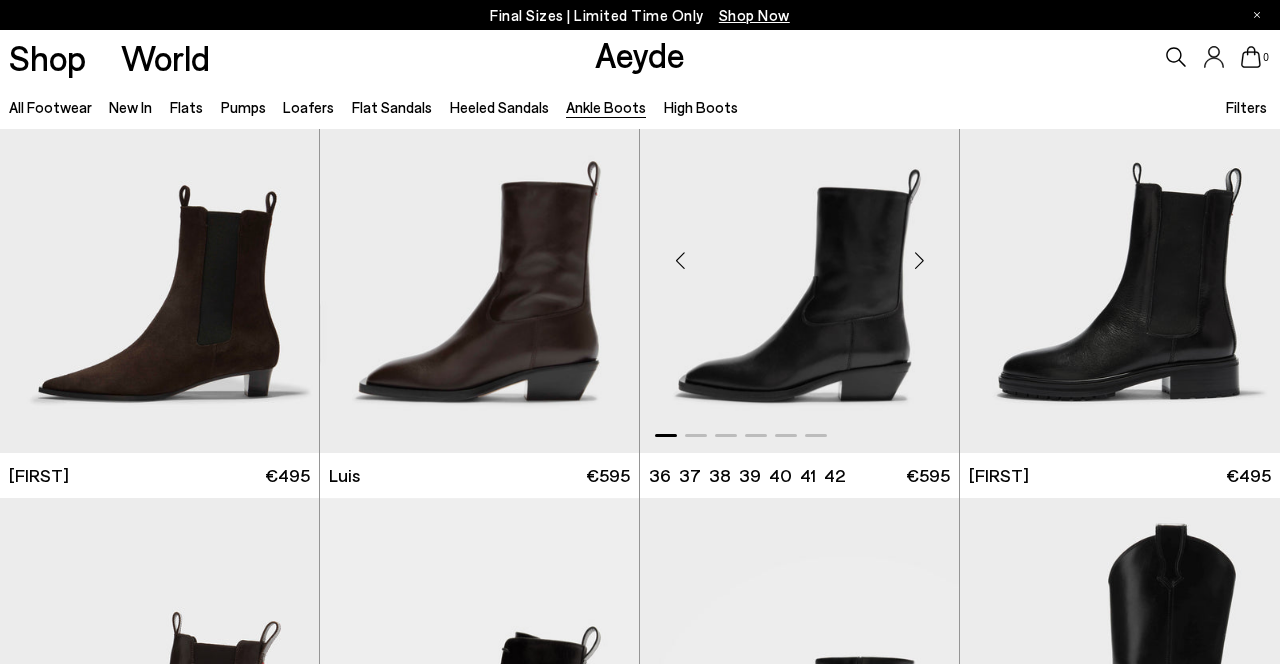 click at bounding box center [919, 260] 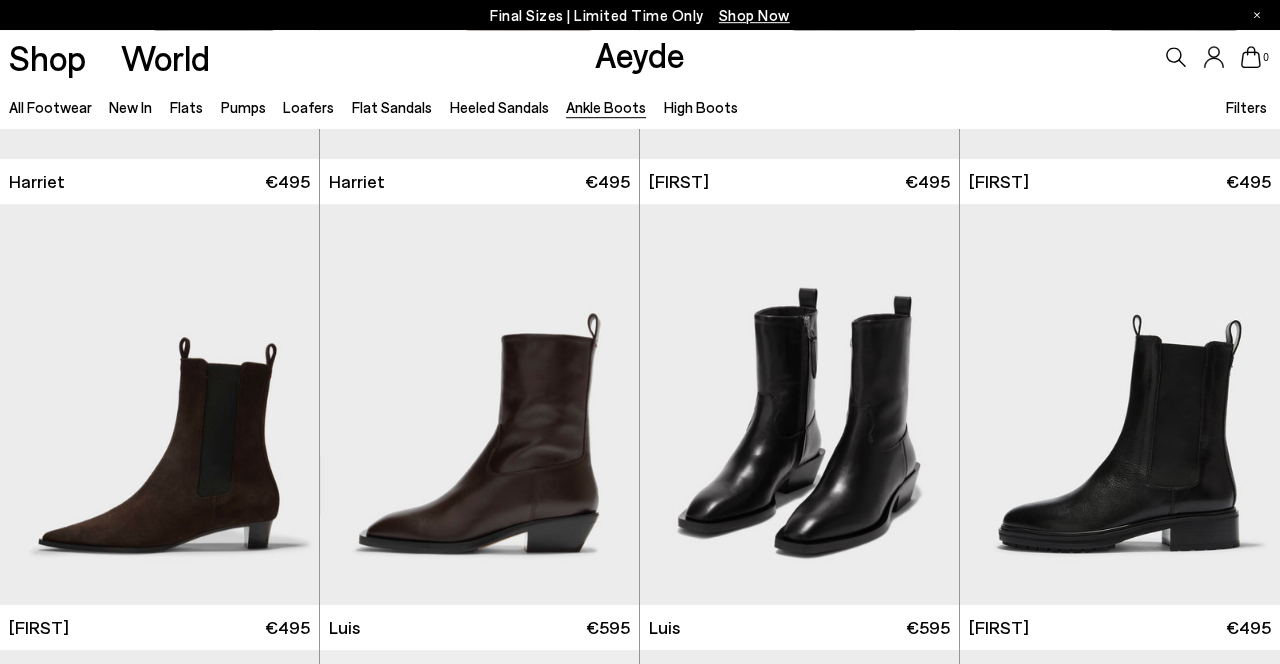 scroll, scrollTop: 2599, scrollLeft: 0, axis: vertical 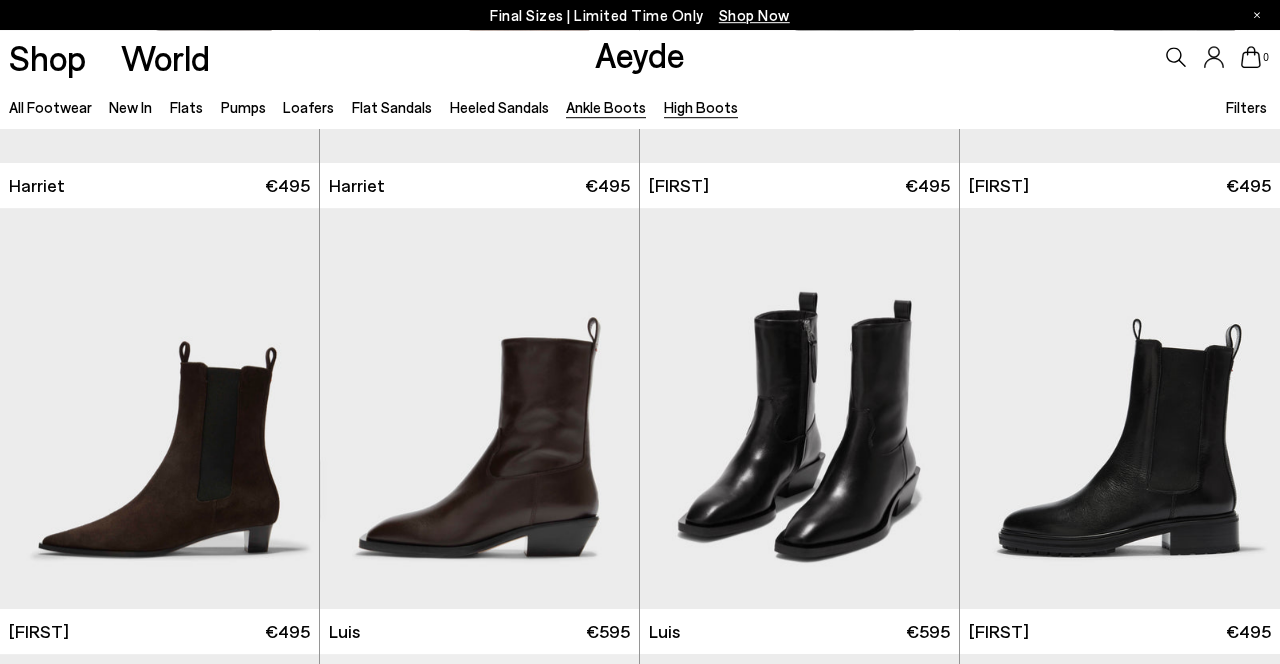click on "High Boots" at bounding box center [701, 107] 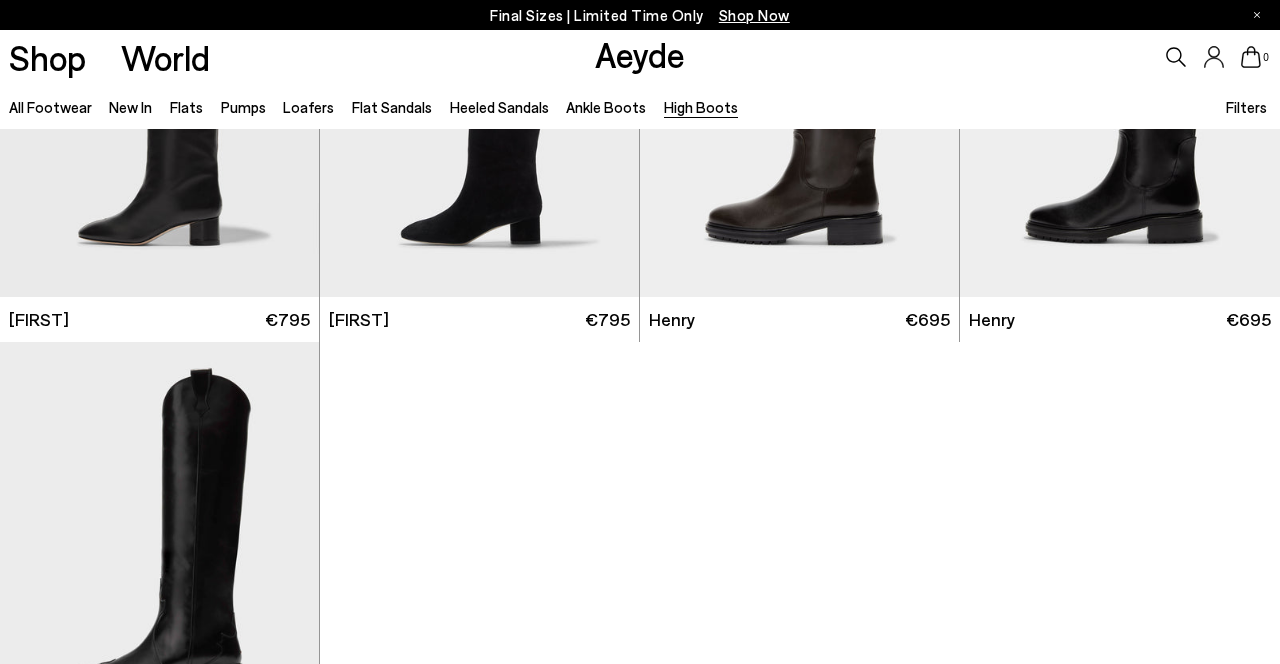scroll, scrollTop: 574, scrollLeft: 0, axis: vertical 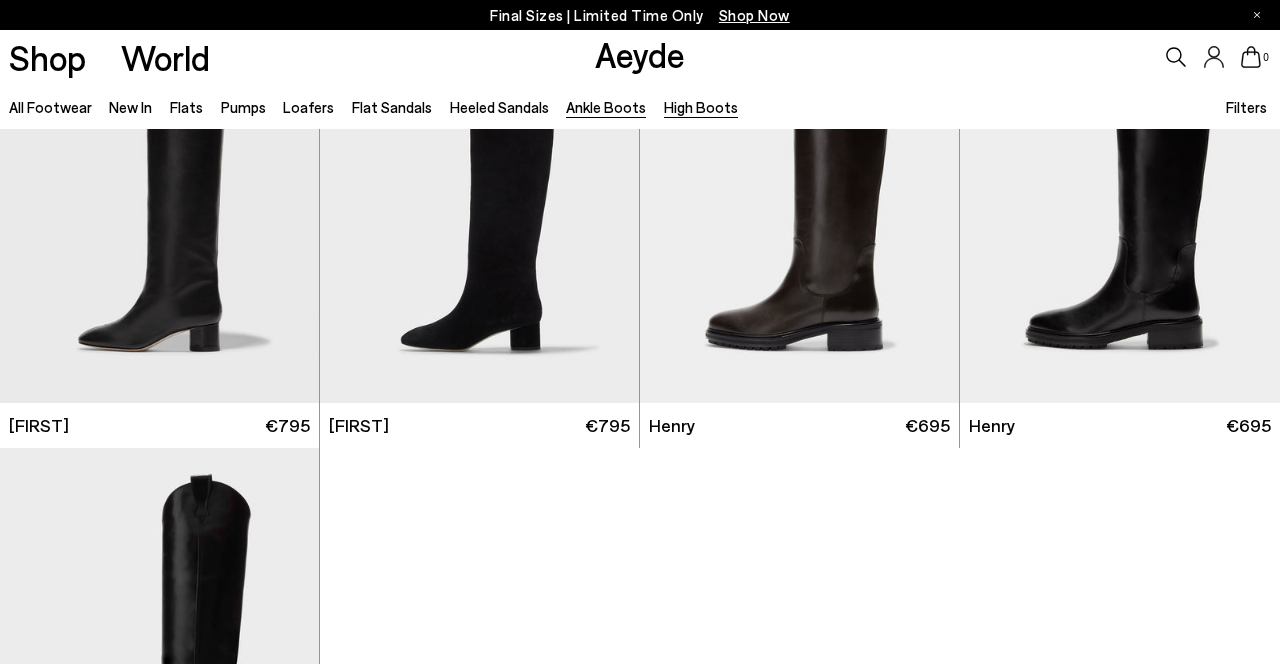 click on "Ankle Boots" at bounding box center (606, 107) 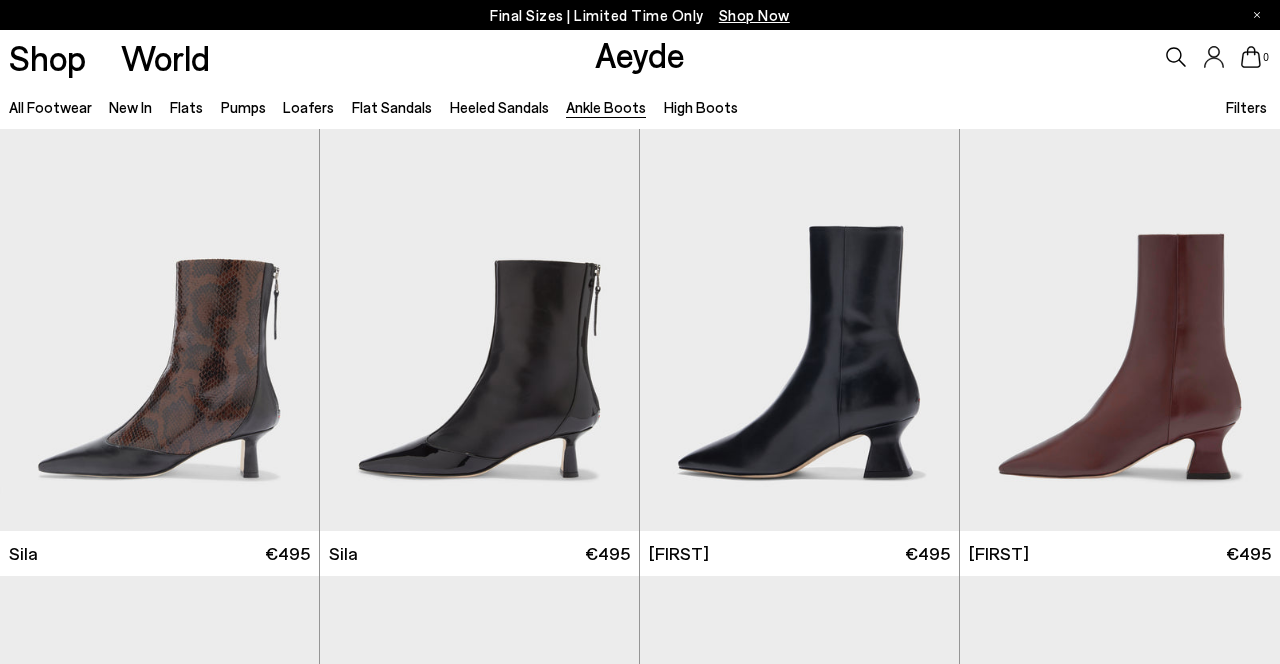 scroll, scrollTop: 0, scrollLeft: 0, axis: both 